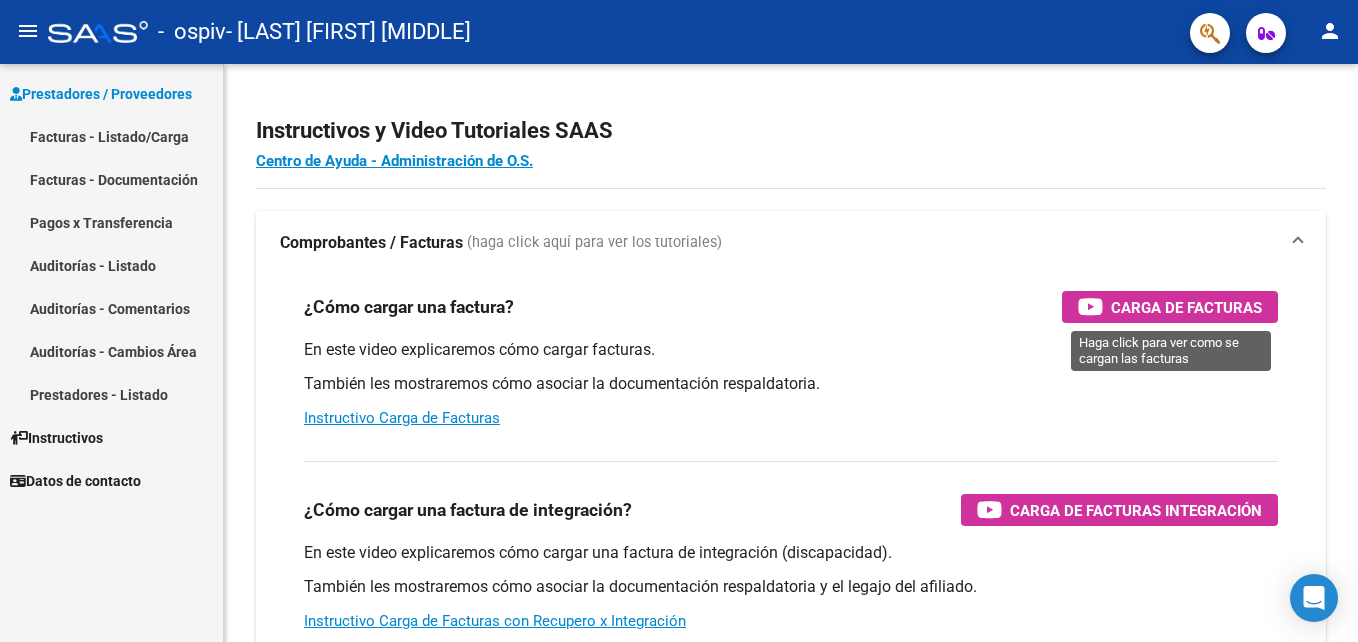 scroll, scrollTop: 0, scrollLeft: 0, axis: both 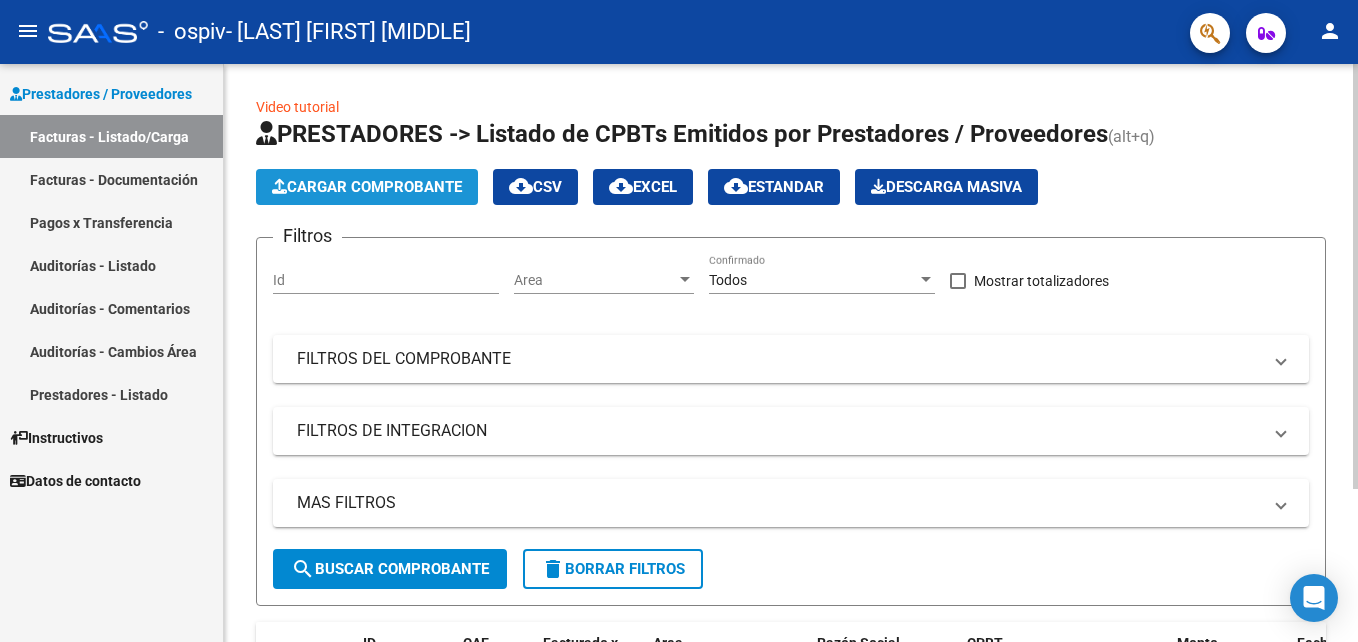 click on "Cargar Comprobante" 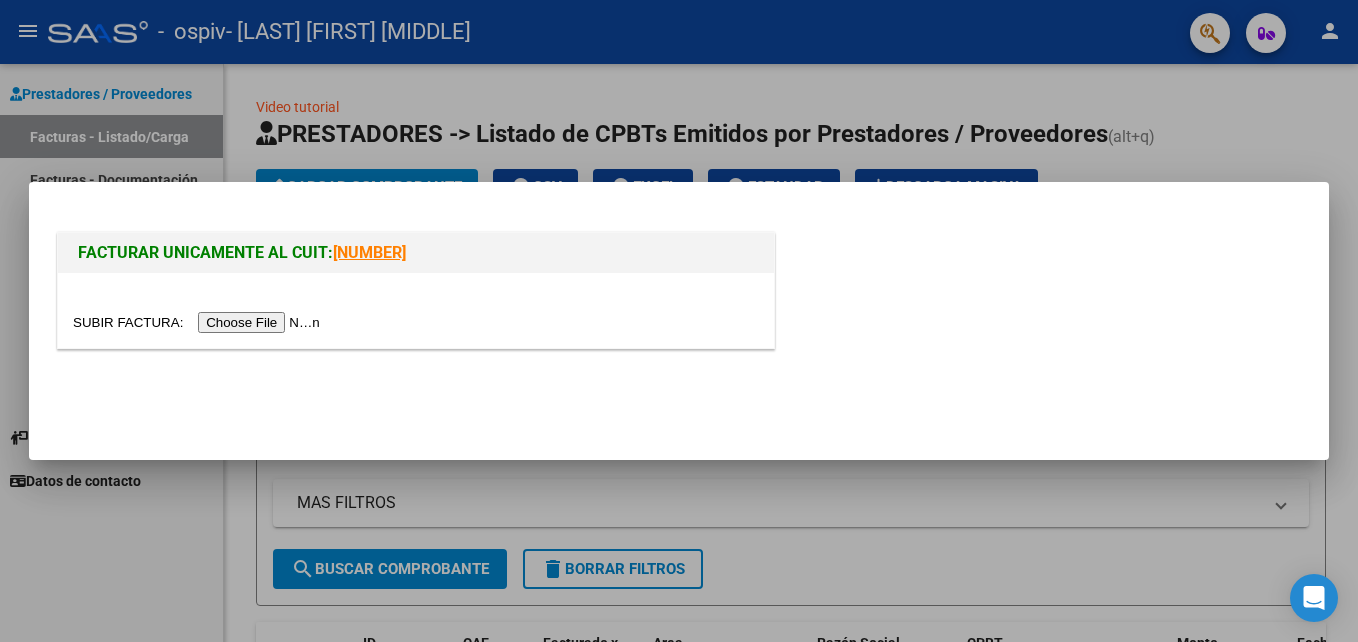 click at bounding box center (199, 322) 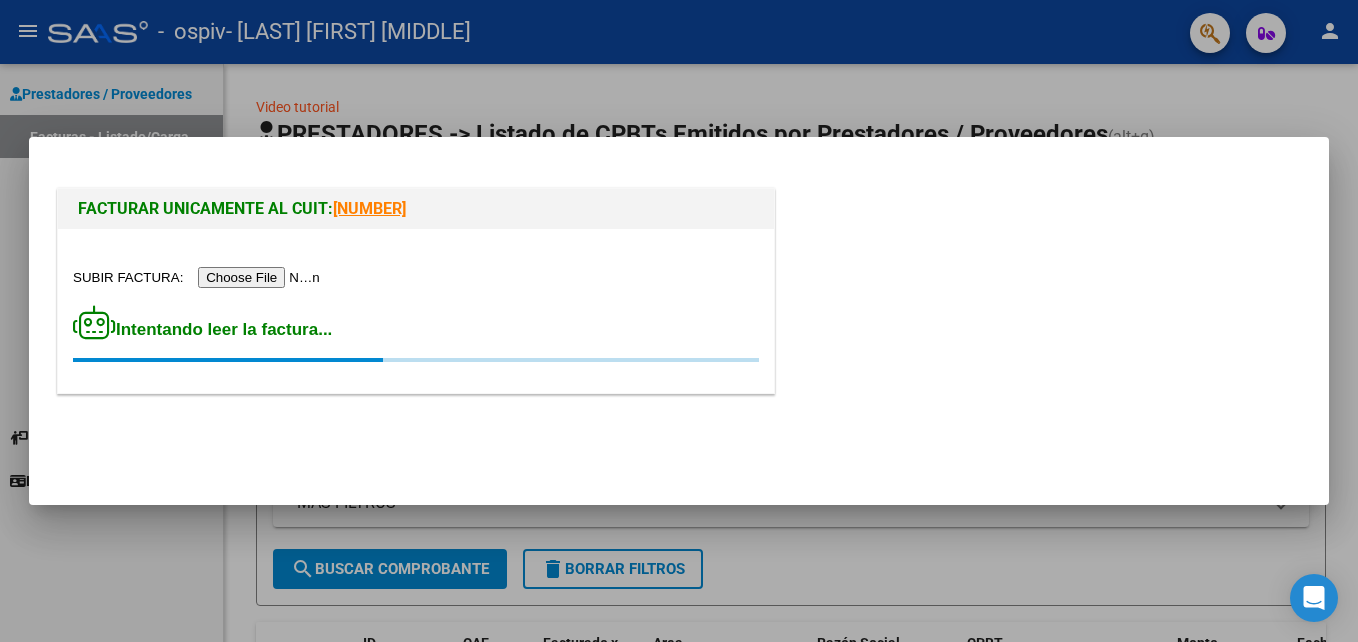click at bounding box center [199, 277] 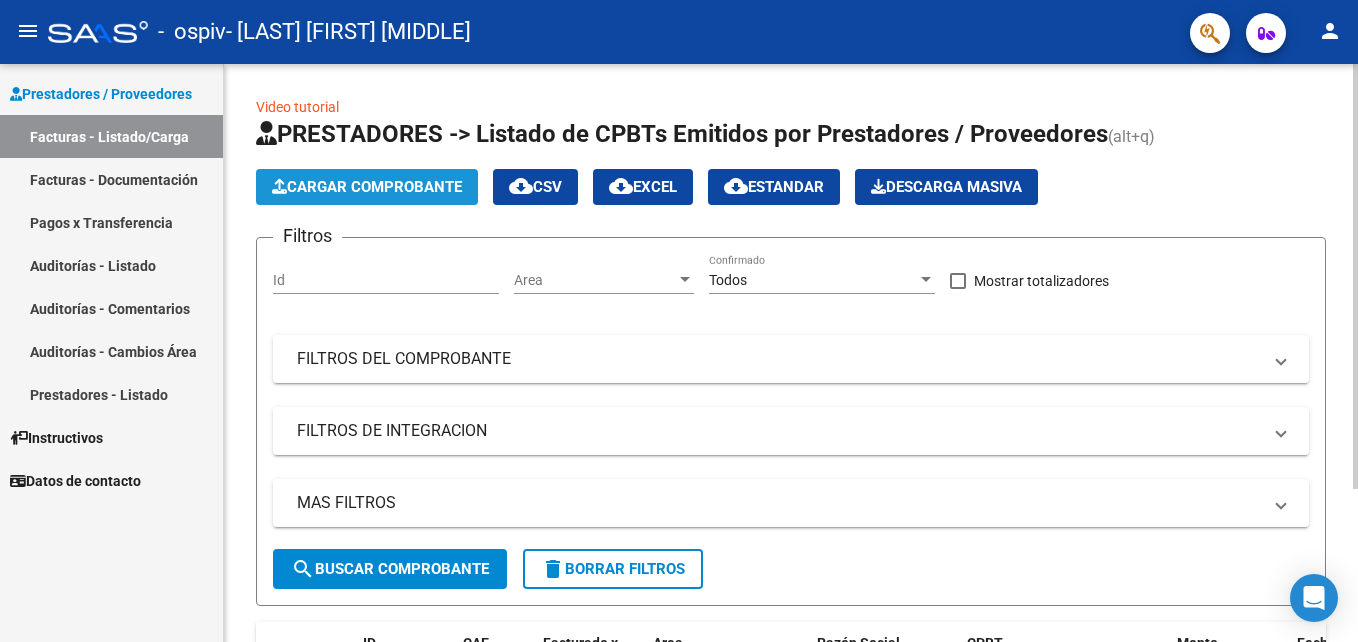 click on "Cargar Comprobante" 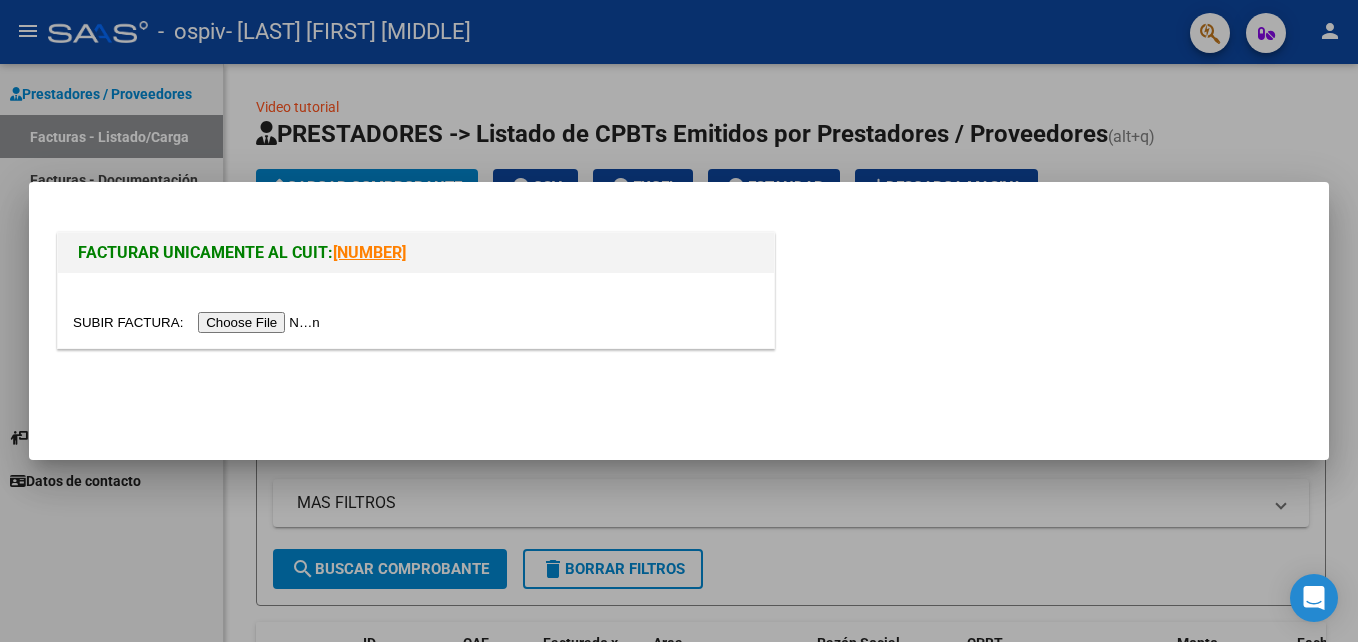 click at bounding box center [199, 322] 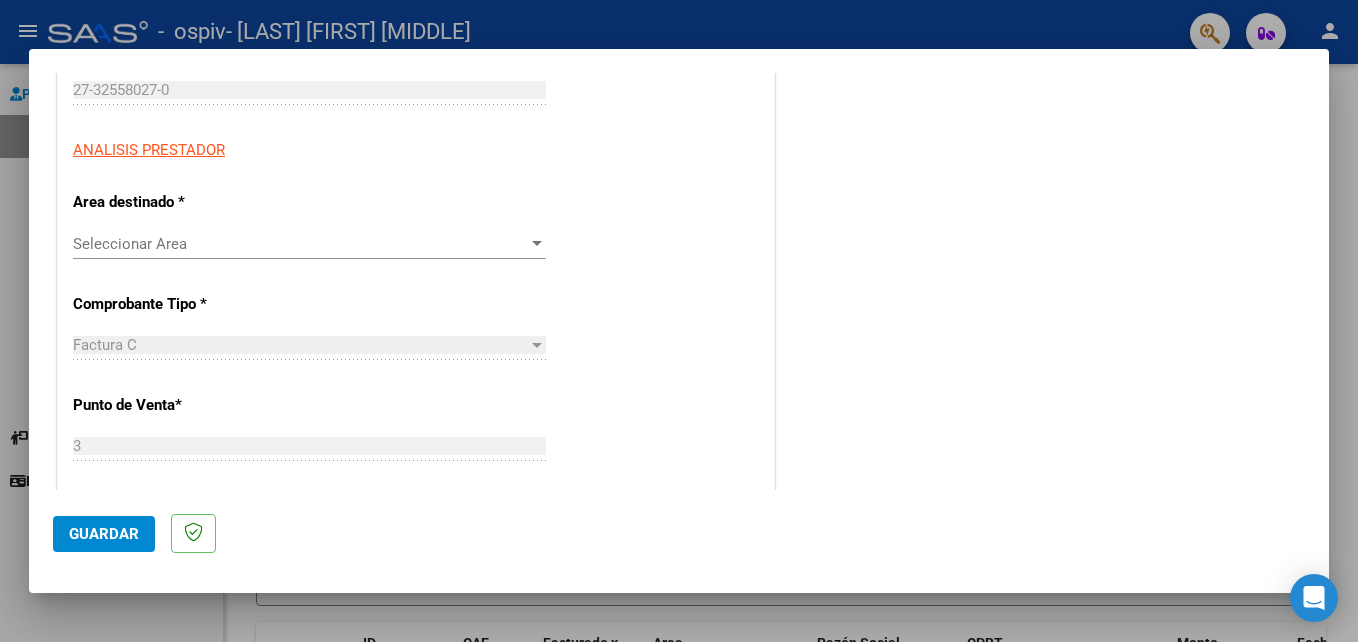 scroll, scrollTop: 320, scrollLeft: 0, axis: vertical 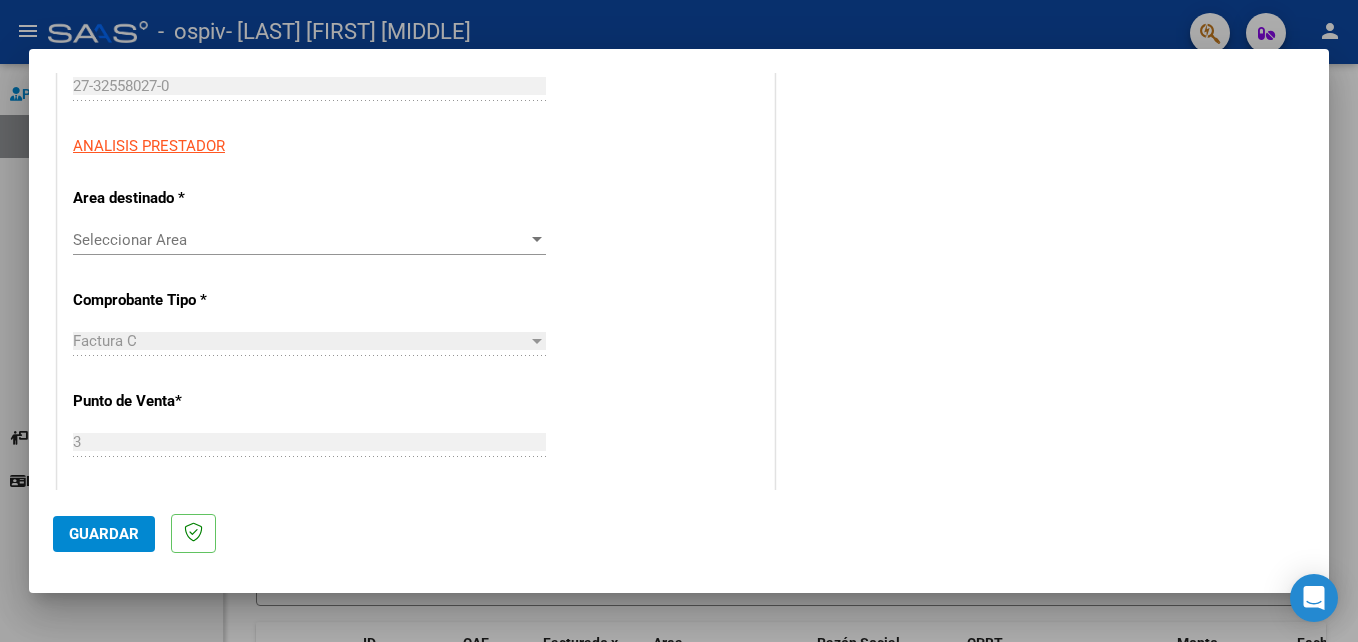 click on "Seleccionar Area" at bounding box center [300, 240] 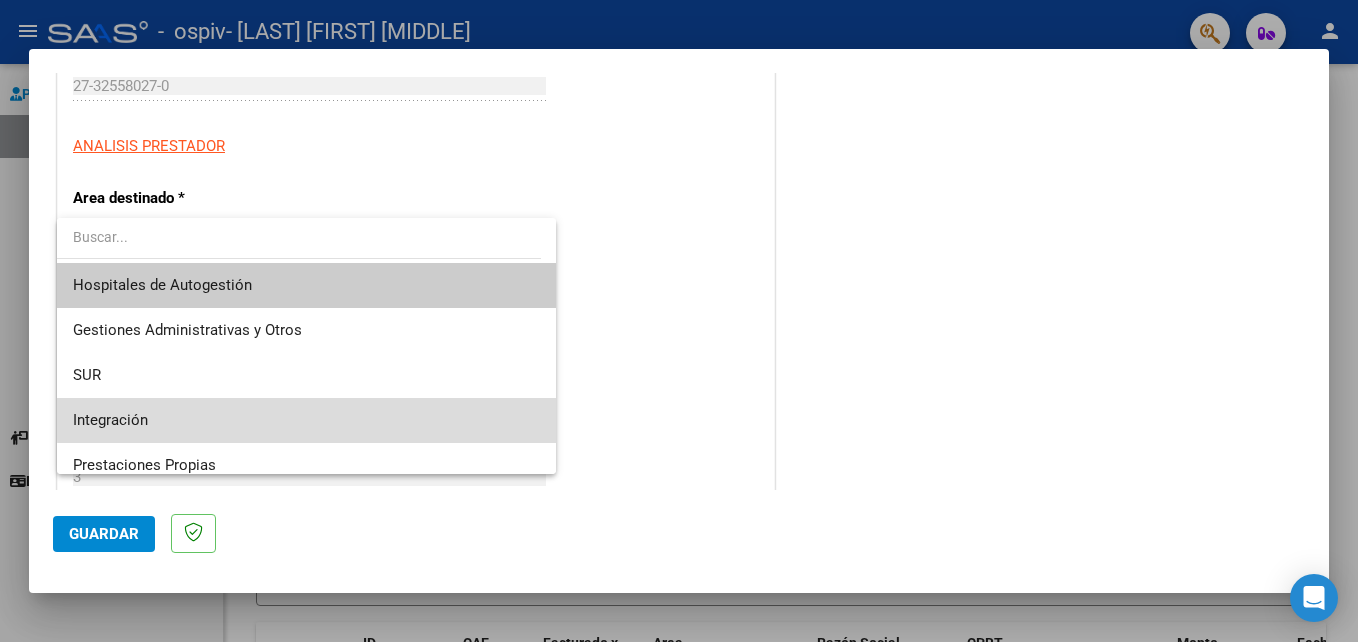 click on "Integración" at bounding box center (306, 420) 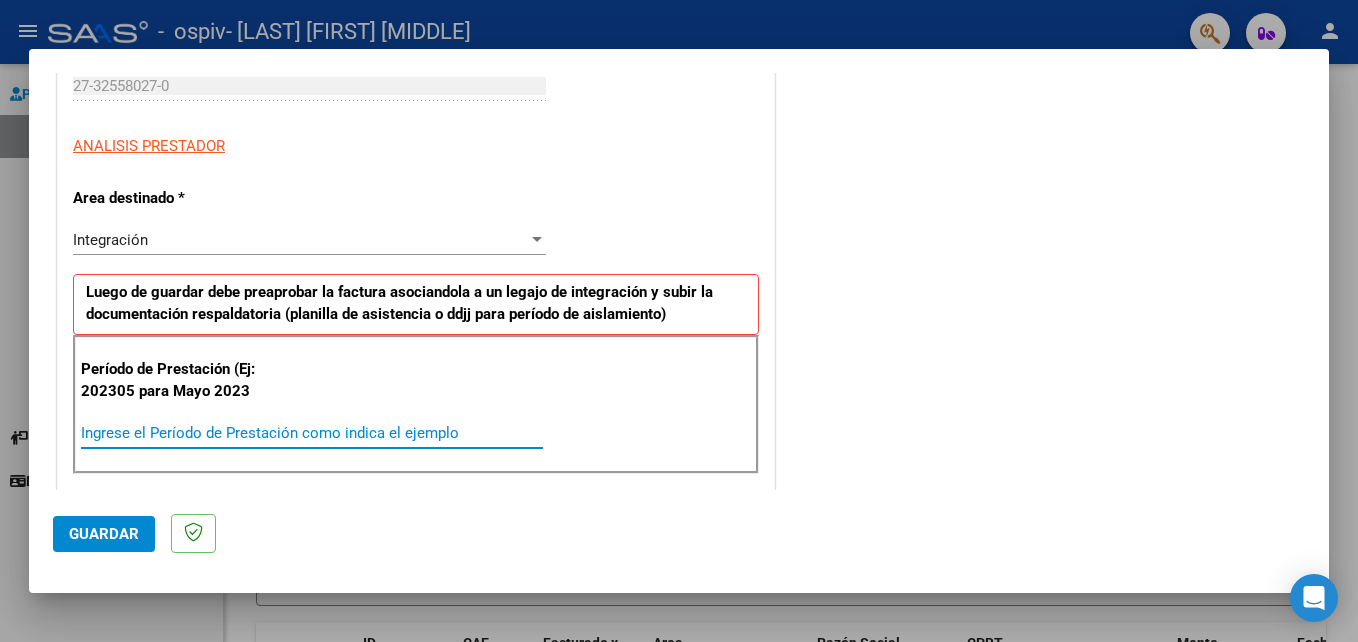 click on "Ingrese el Período de Prestación como indica el ejemplo" at bounding box center [312, 433] 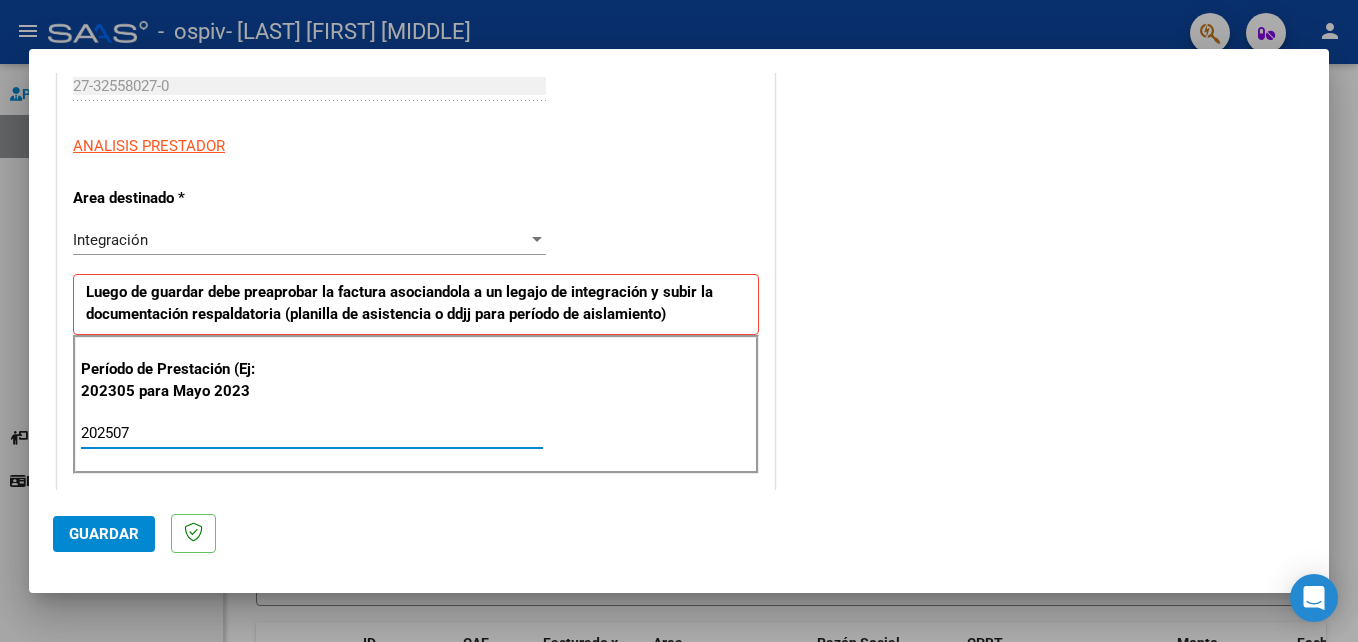 type on "202507" 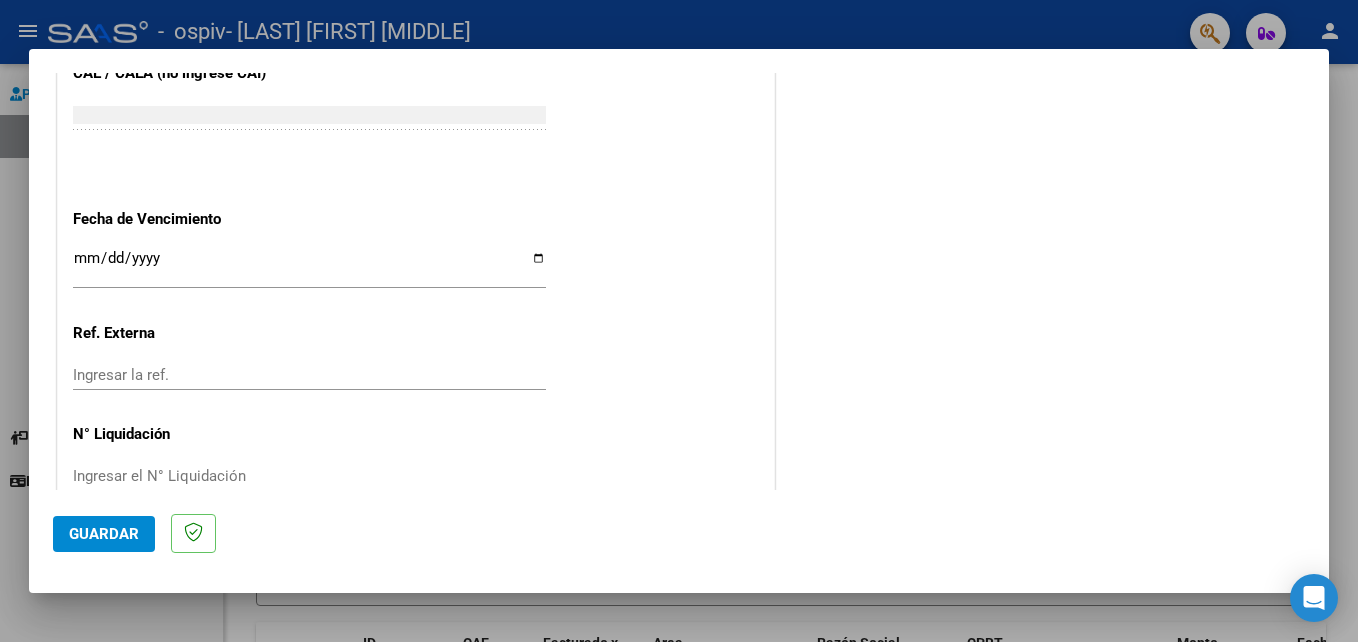 scroll, scrollTop: 1293, scrollLeft: 0, axis: vertical 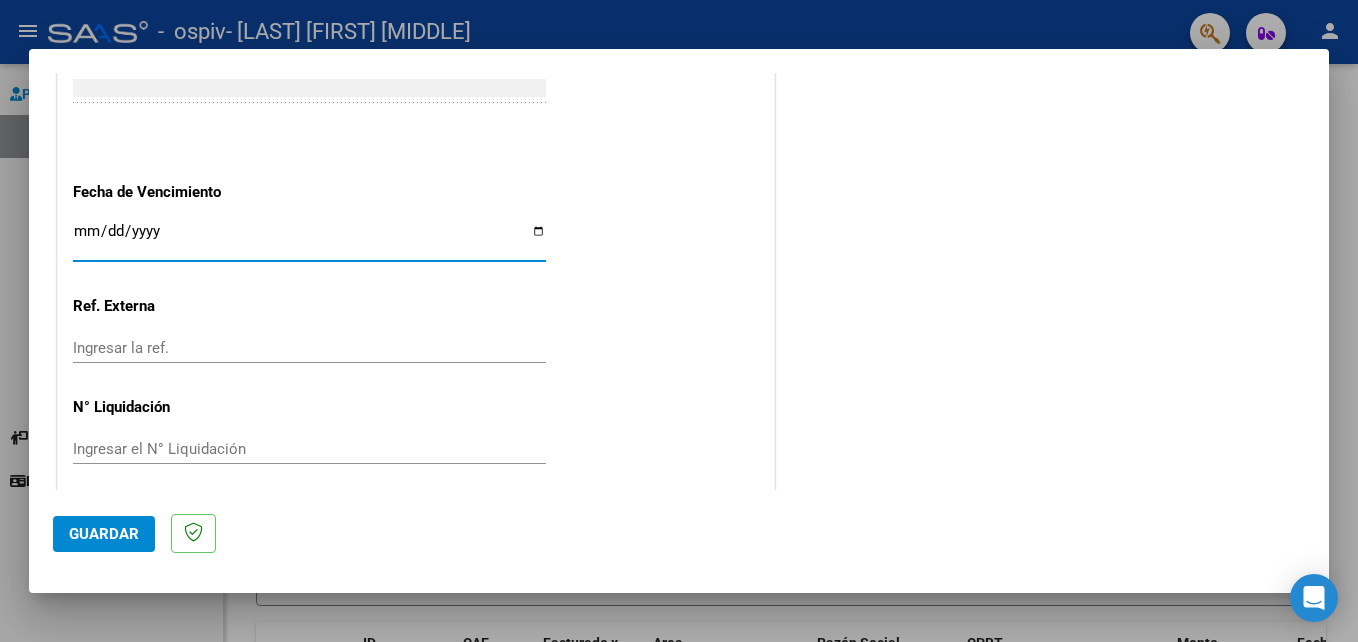click on "Ingresar la fecha" at bounding box center [309, 239] 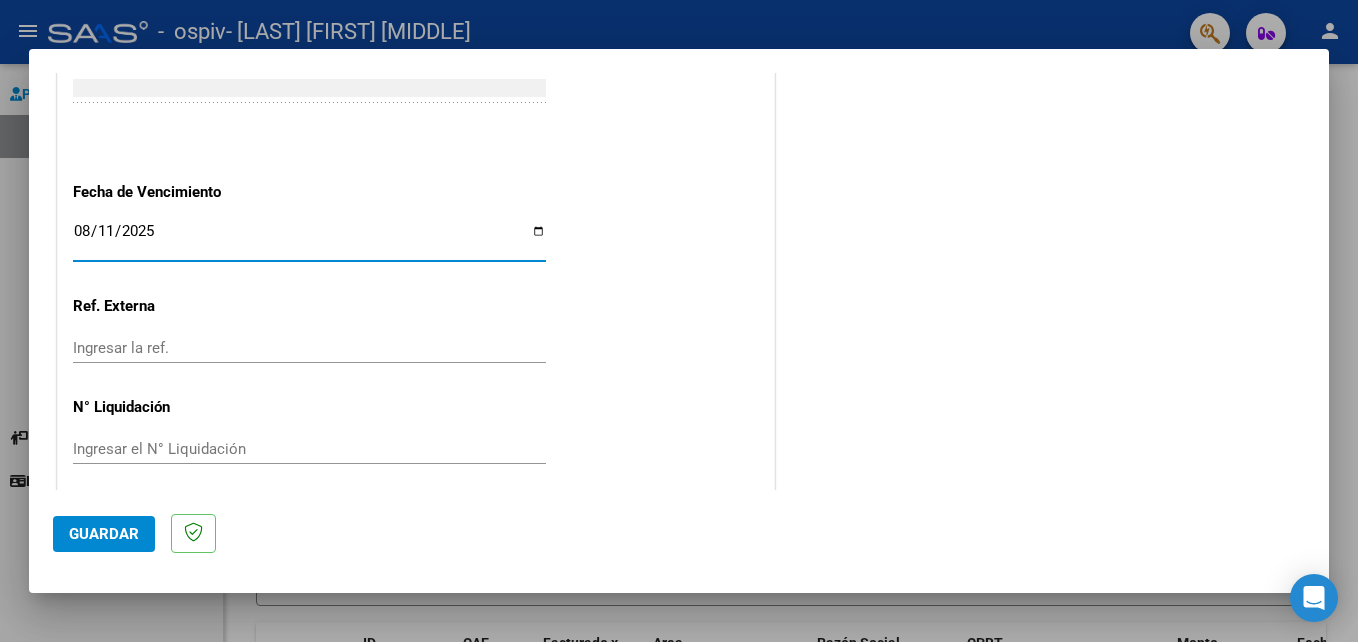 type on "2025-08-11" 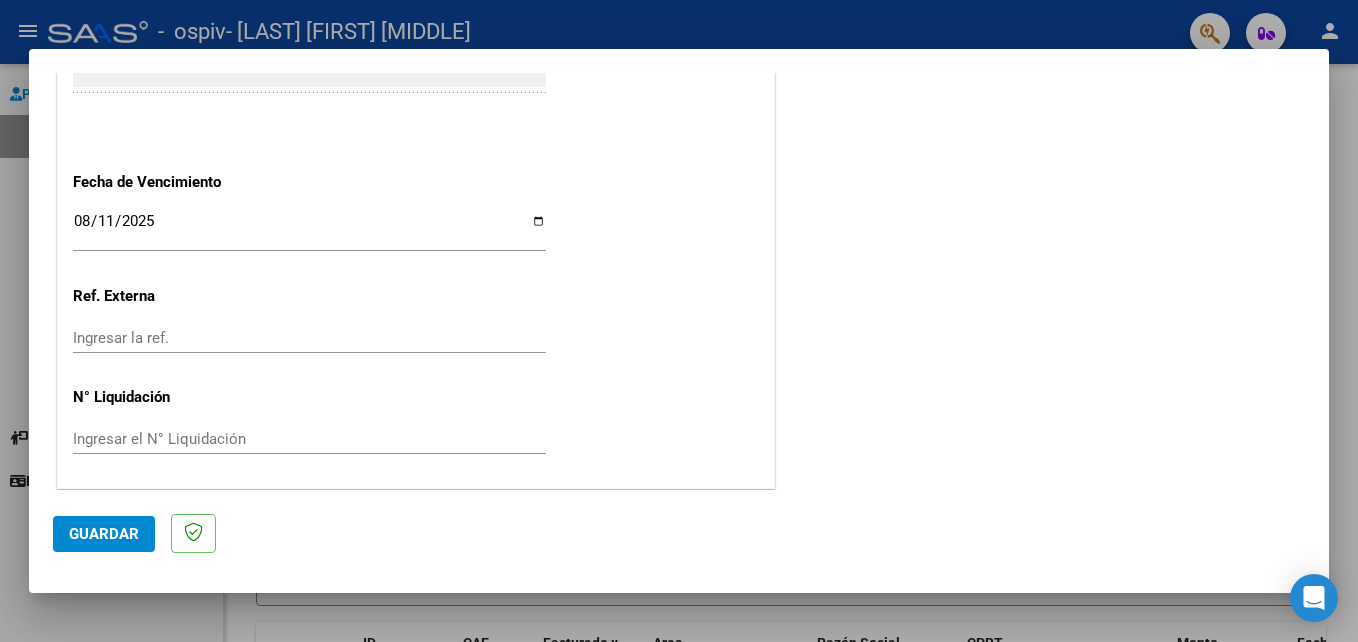 scroll, scrollTop: 1306, scrollLeft: 0, axis: vertical 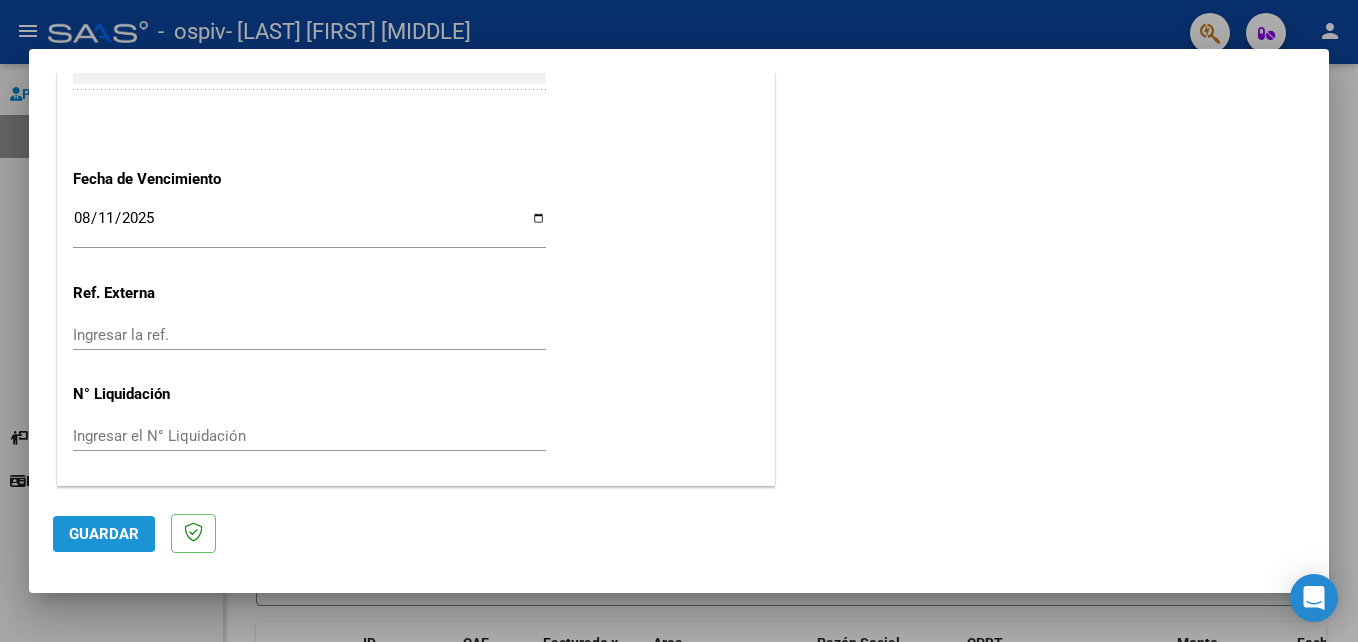 click on "Guardar" 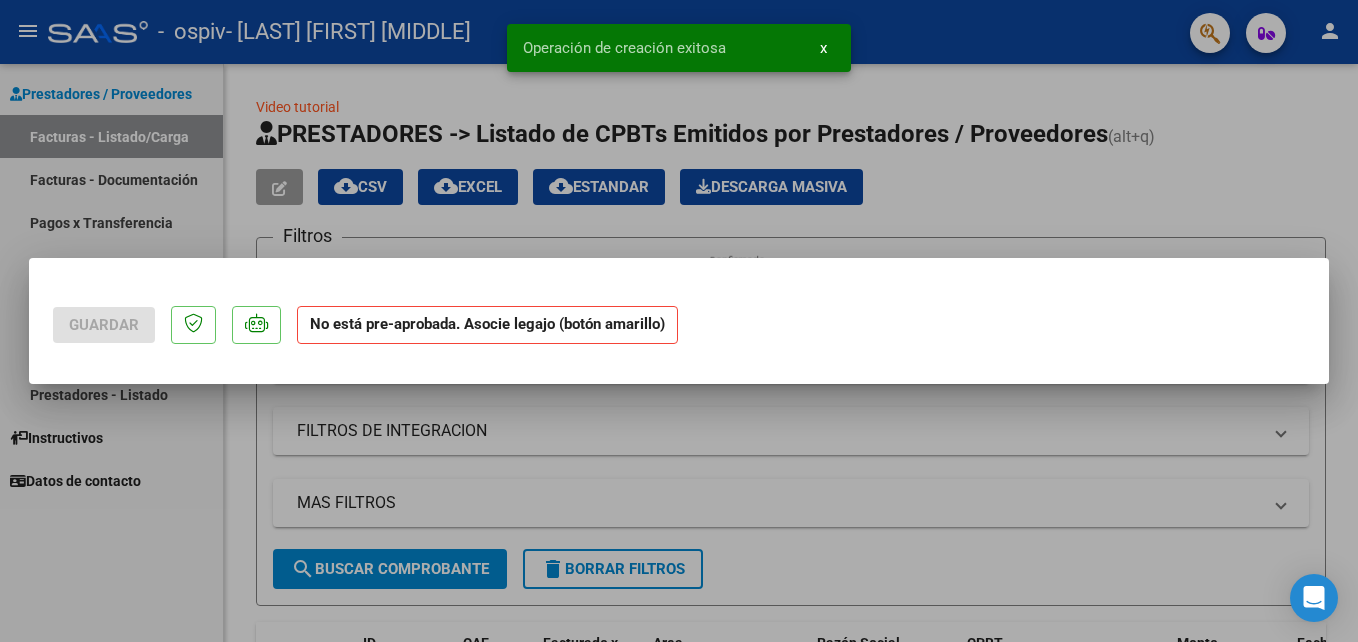 scroll, scrollTop: 0, scrollLeft: 0, axis: both 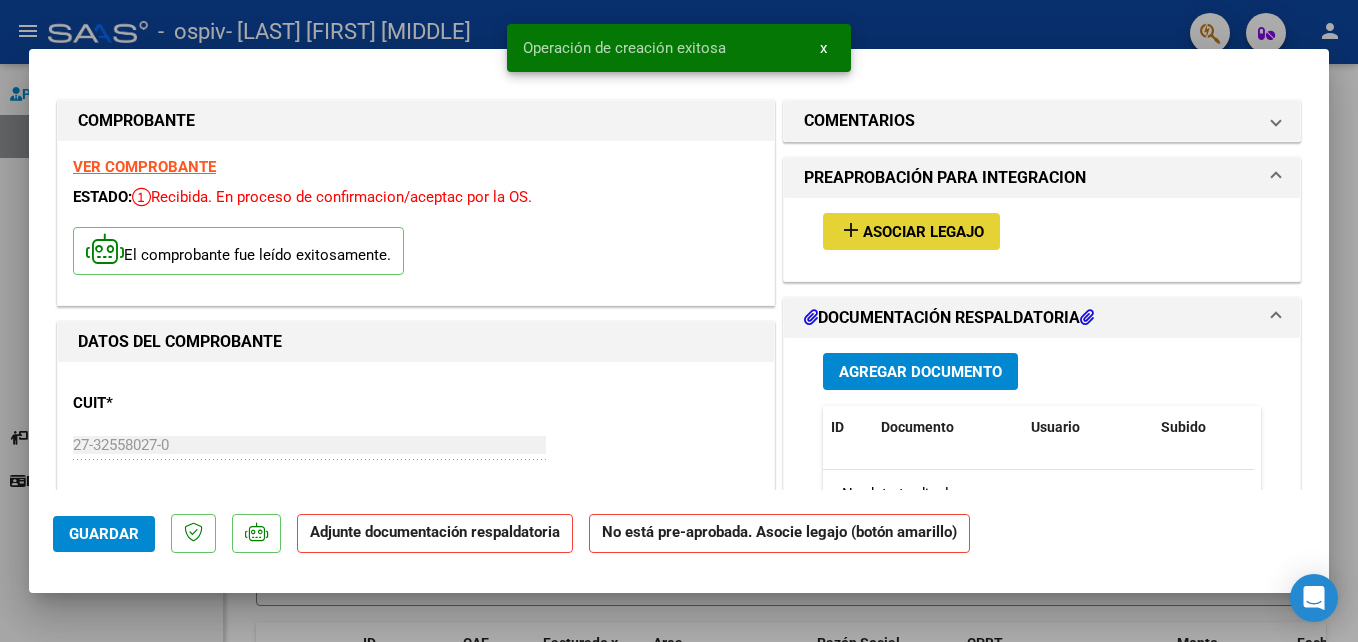 click on "add Asociar Legajo" at bounding box center (911, 231) 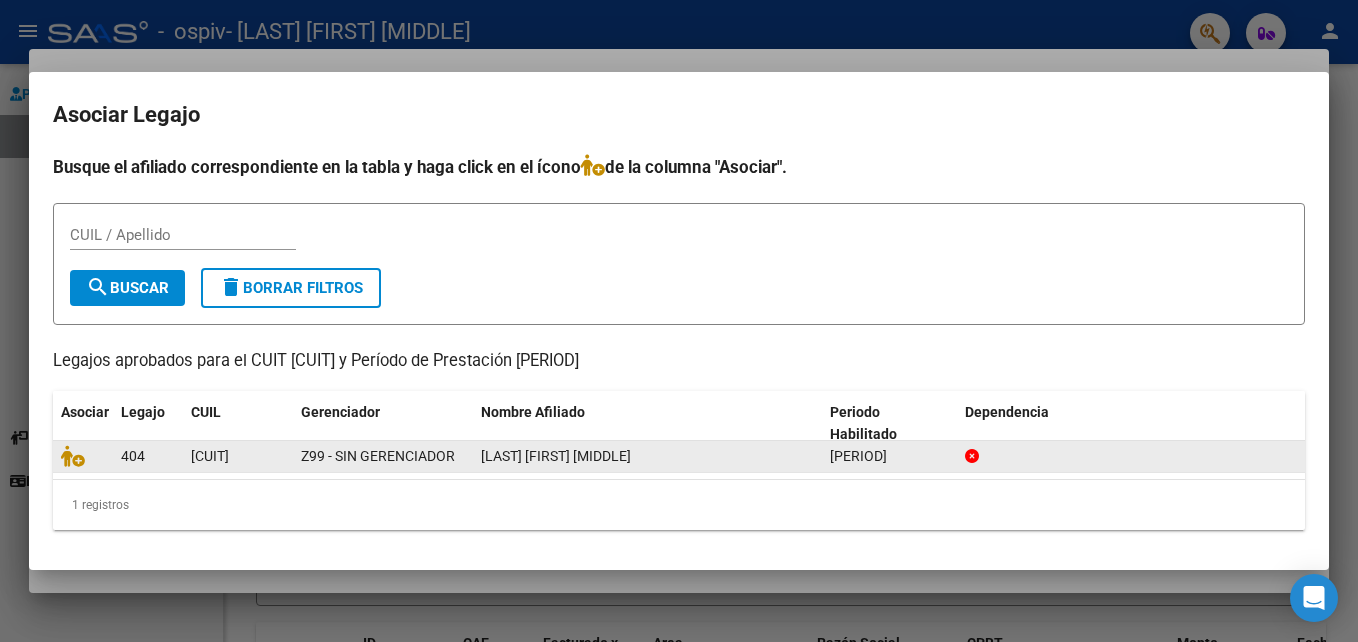 click on "Z99 - SIN GERENCIADOR" 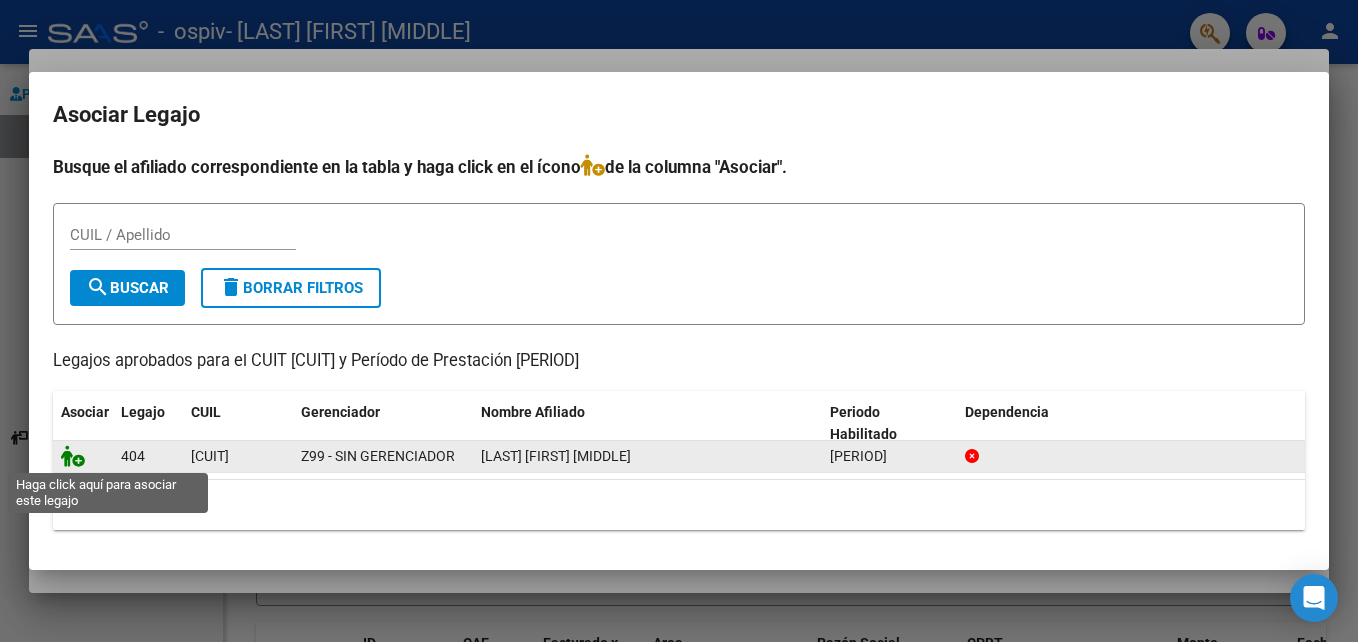 click 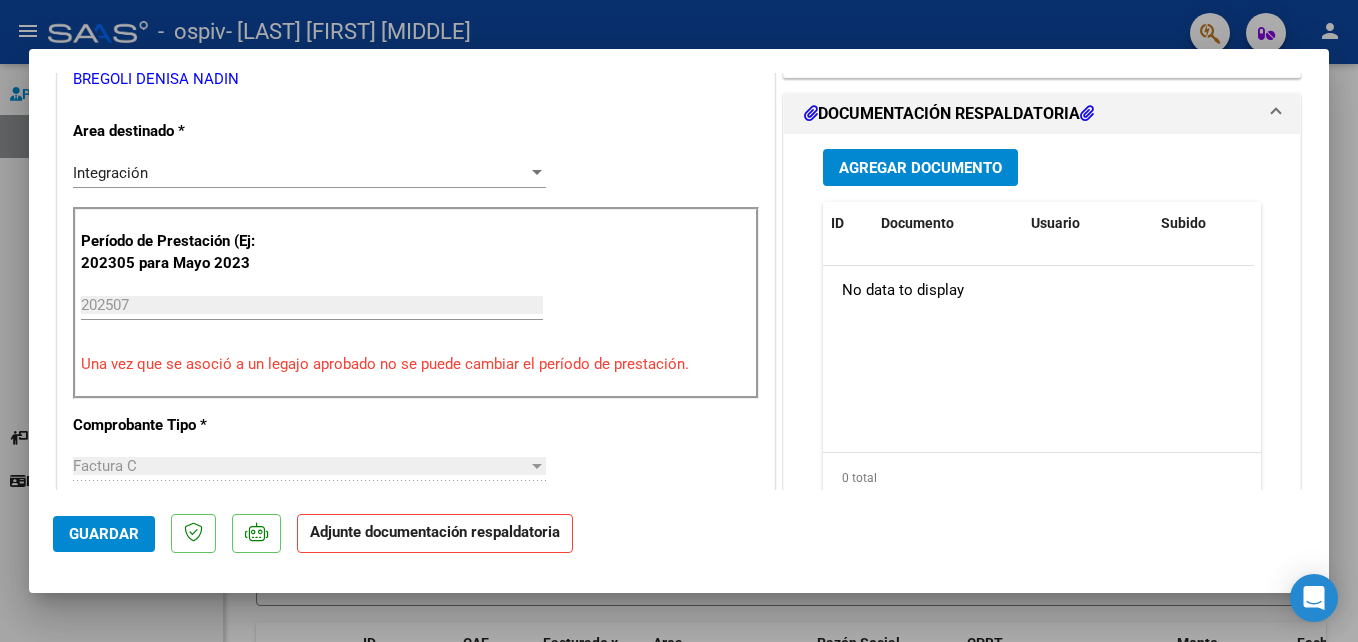 scroll, scrollTop: 513, scrollLeft: 0, axis: vertical 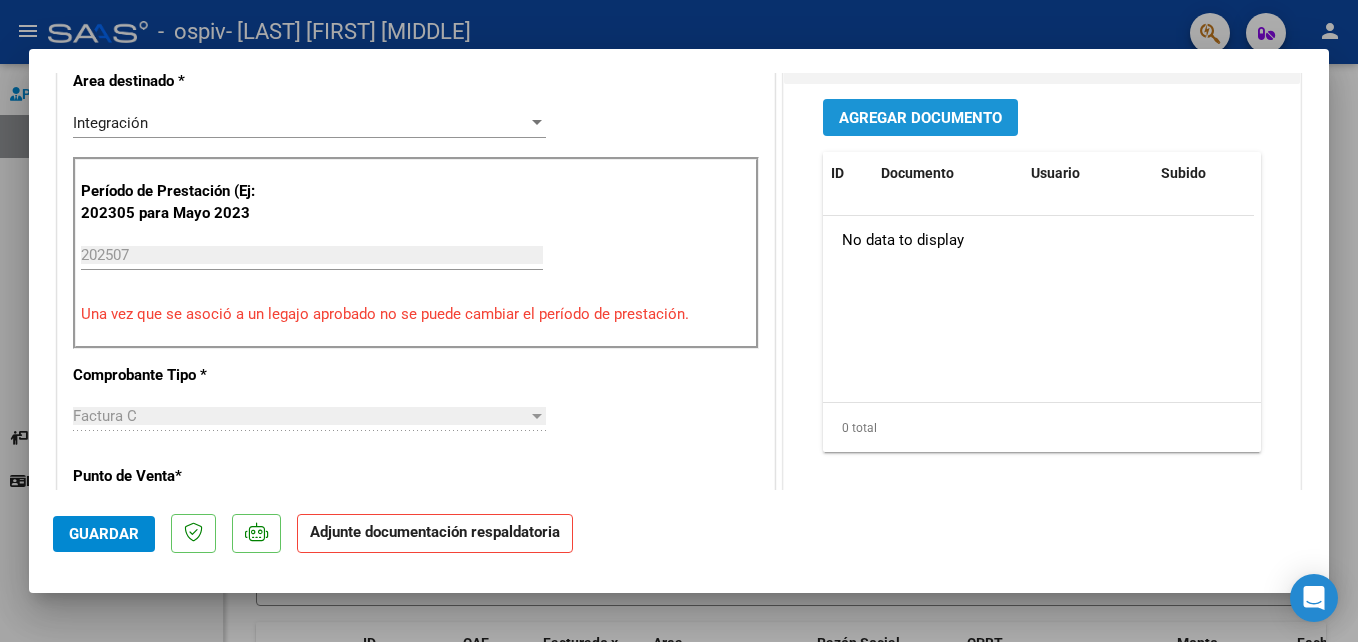 click on "Agregar Documento" at bounding box center (920, 118) 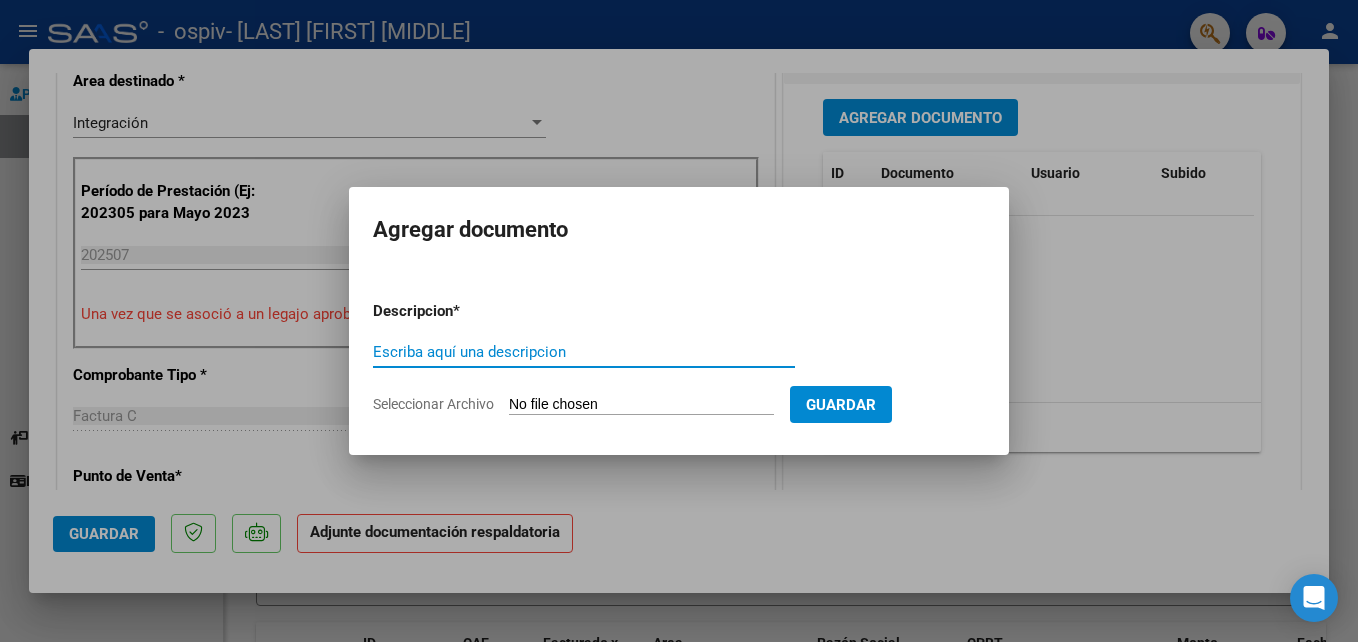 click on "Escriba aquí una descripcion" at bounding box center (584, 352) 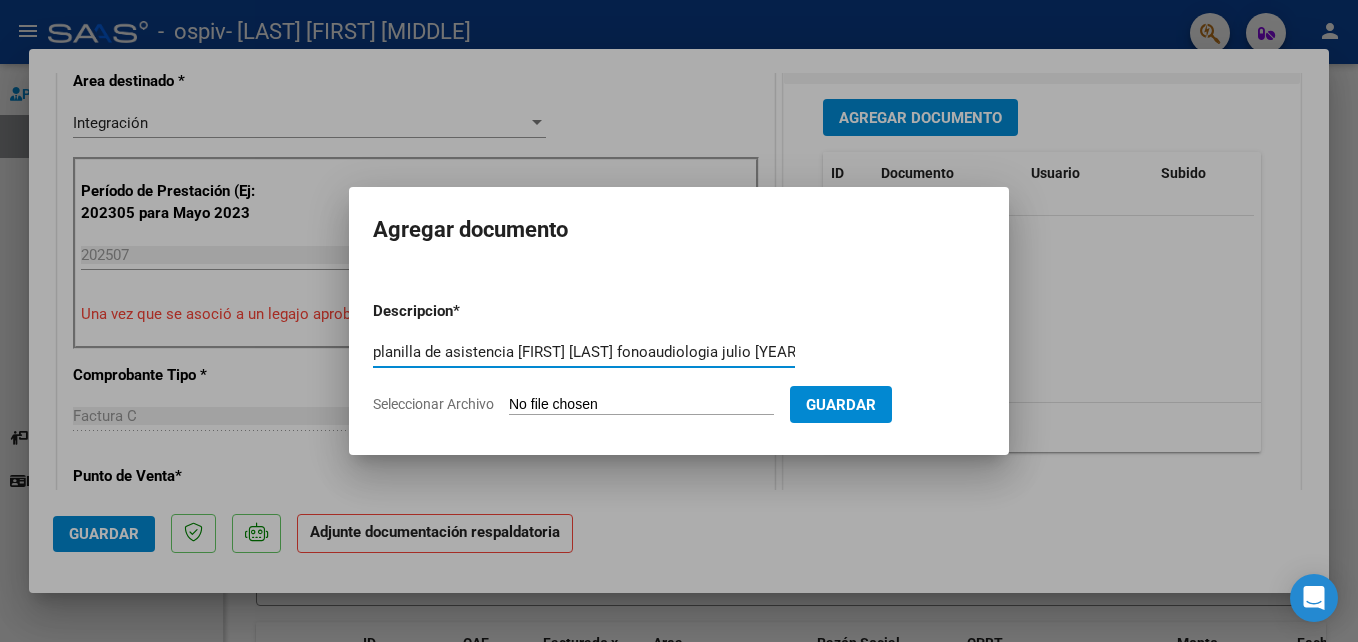 type on "planilla de asistencia [FIRST] [LAST] fonoaudiologia julio [YEAR]" 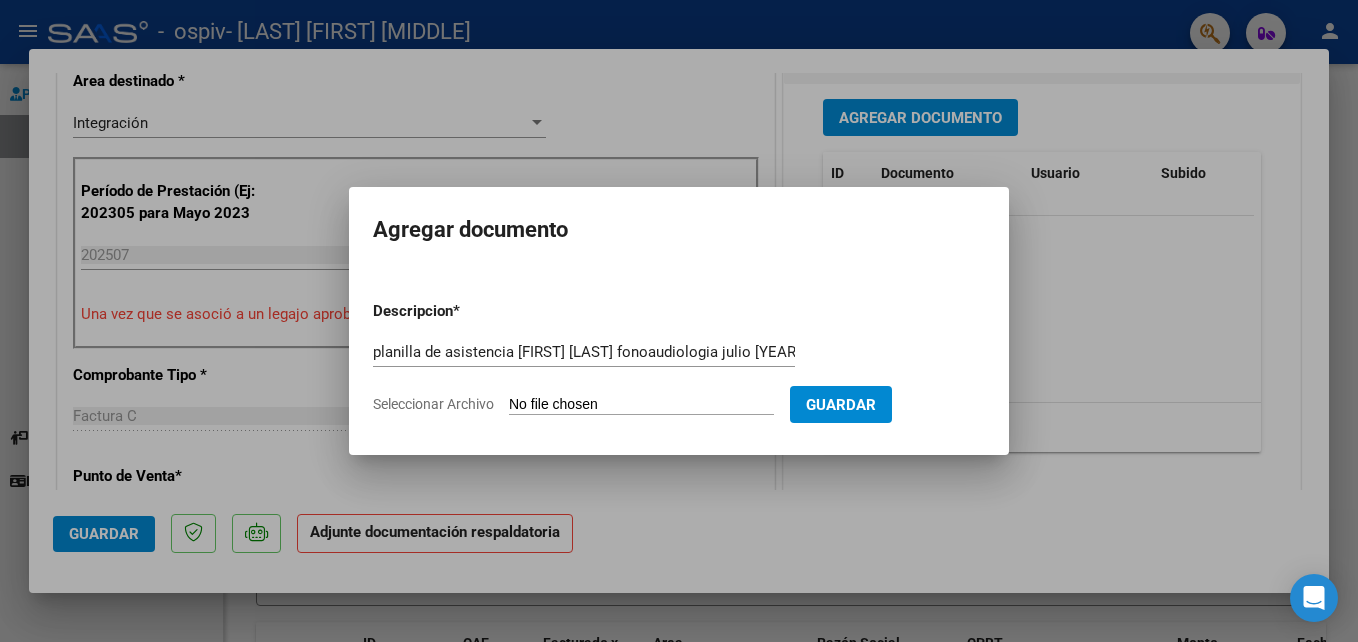 click on "Seleccionar Archivo" at bounding box center [641, 405] 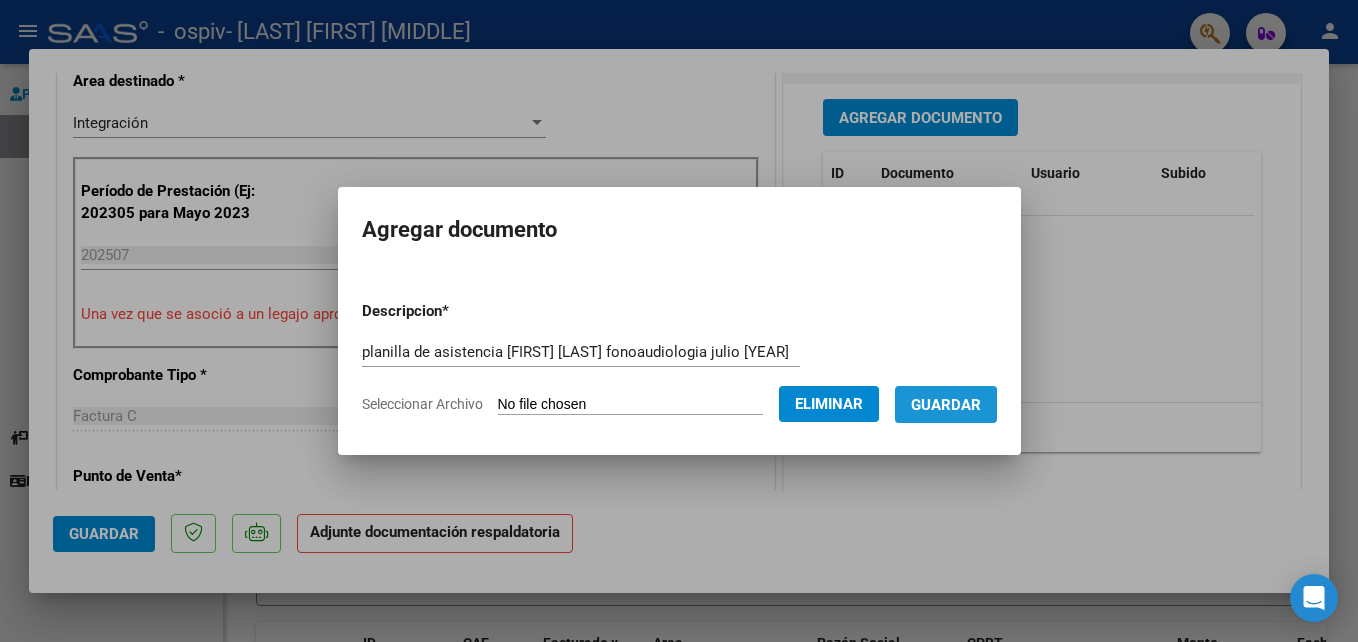 click on "Guardar" at bounding box center [946, 405] 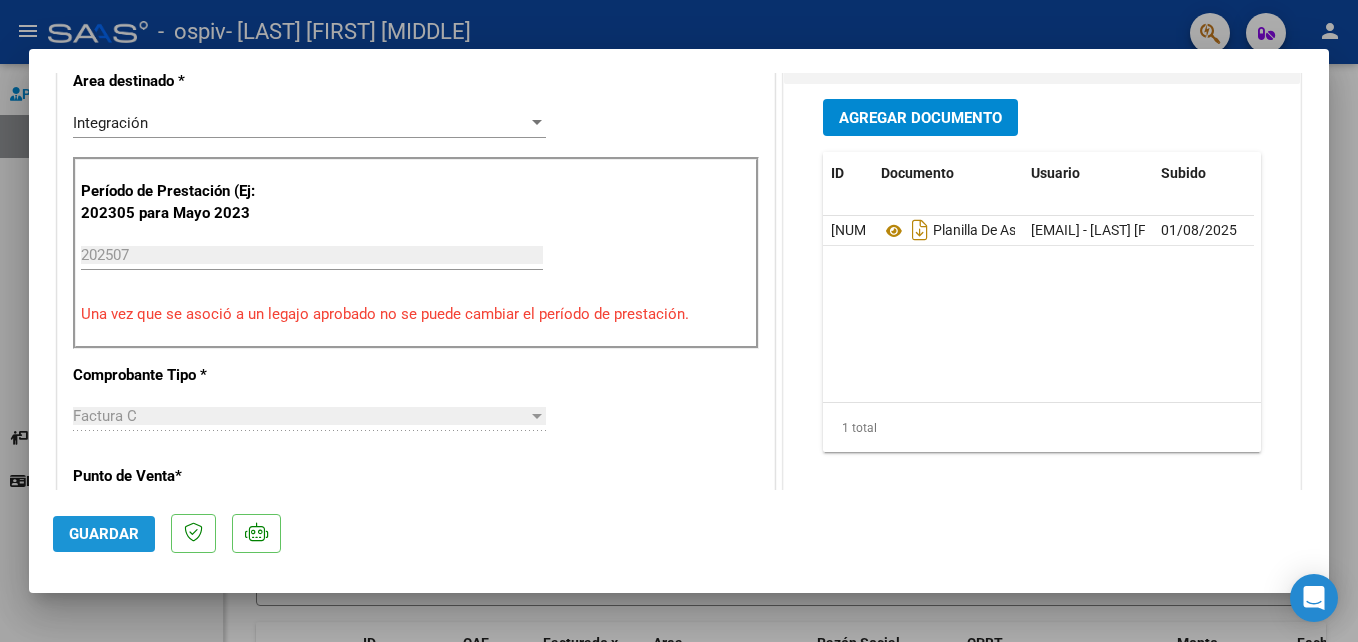 click on "Guardar" 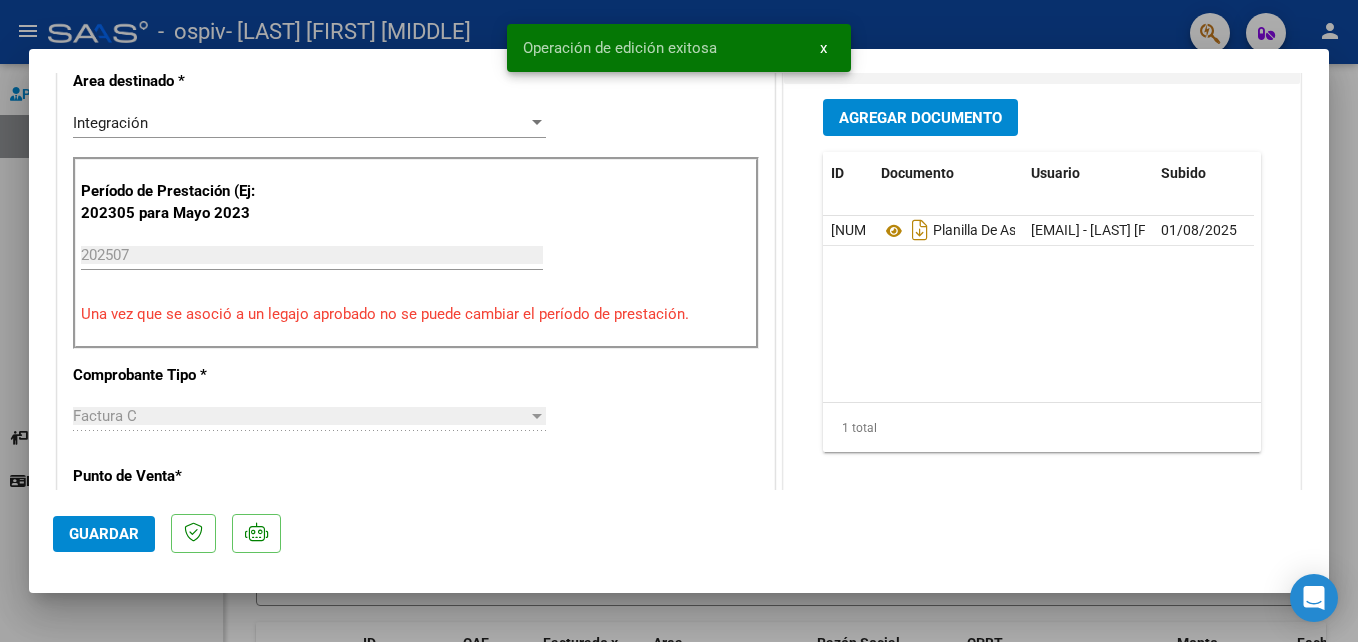 click on "x" at bounding box center [823, 48] 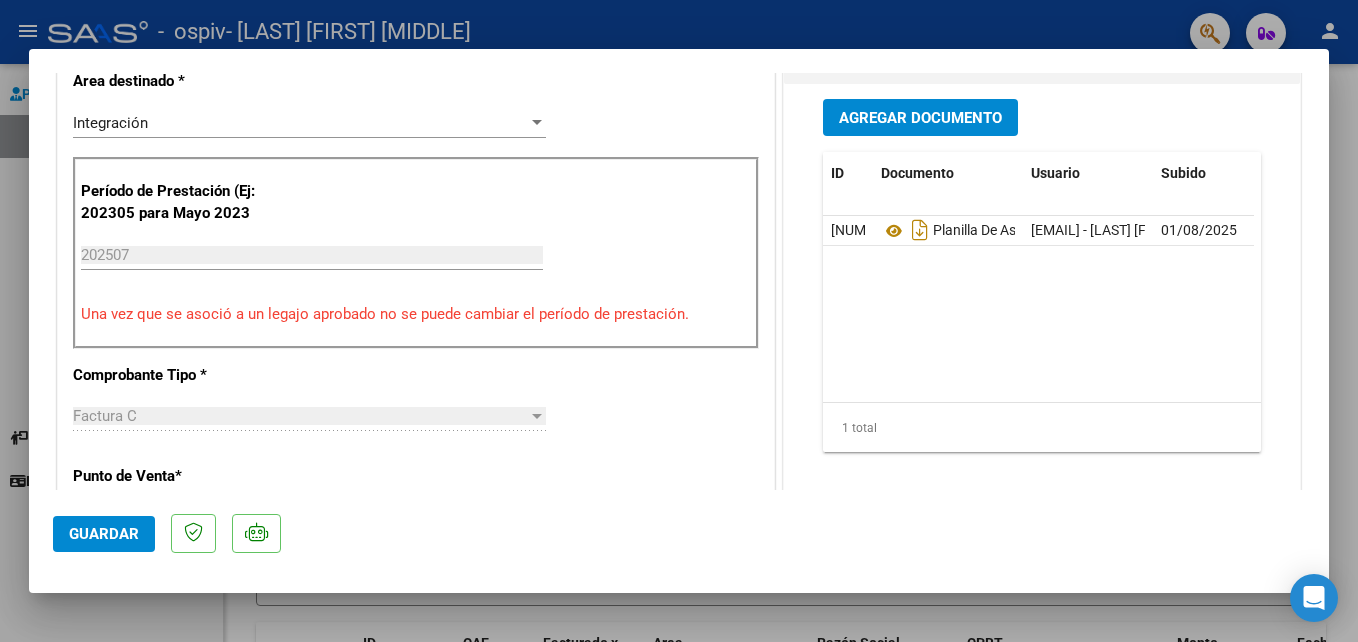 click at bounding box center [679, 321] 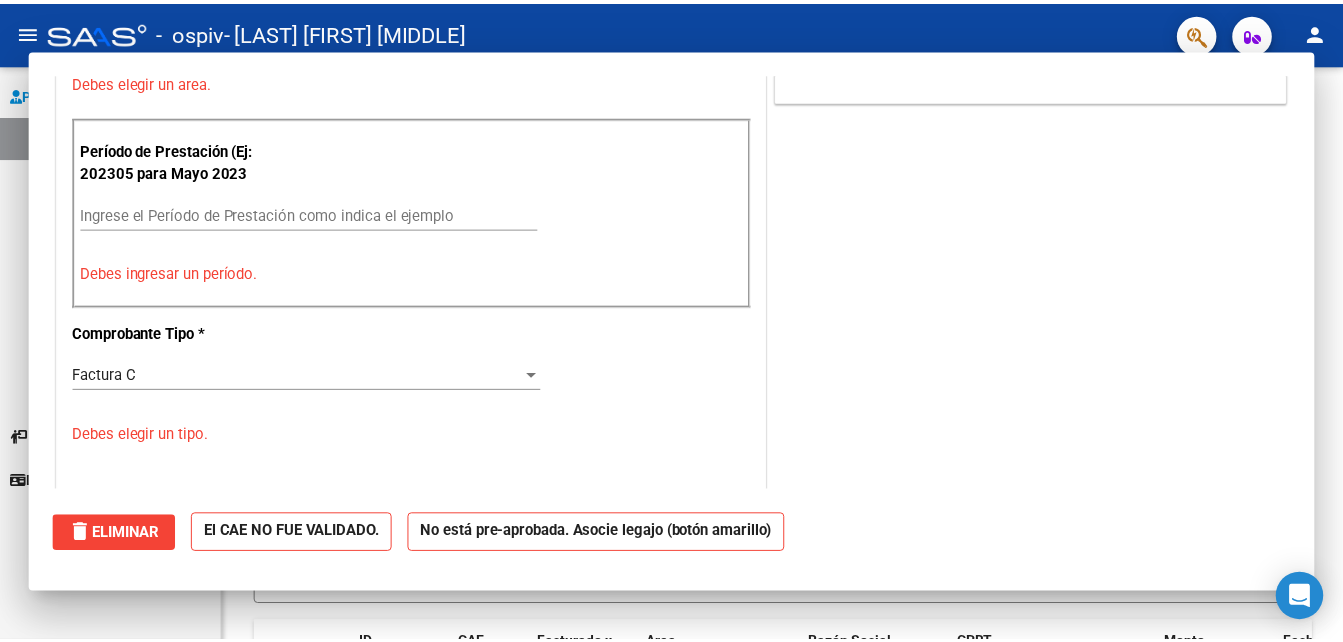 scroll, scrollTop: 0, scrollLeft: 0, axis: both 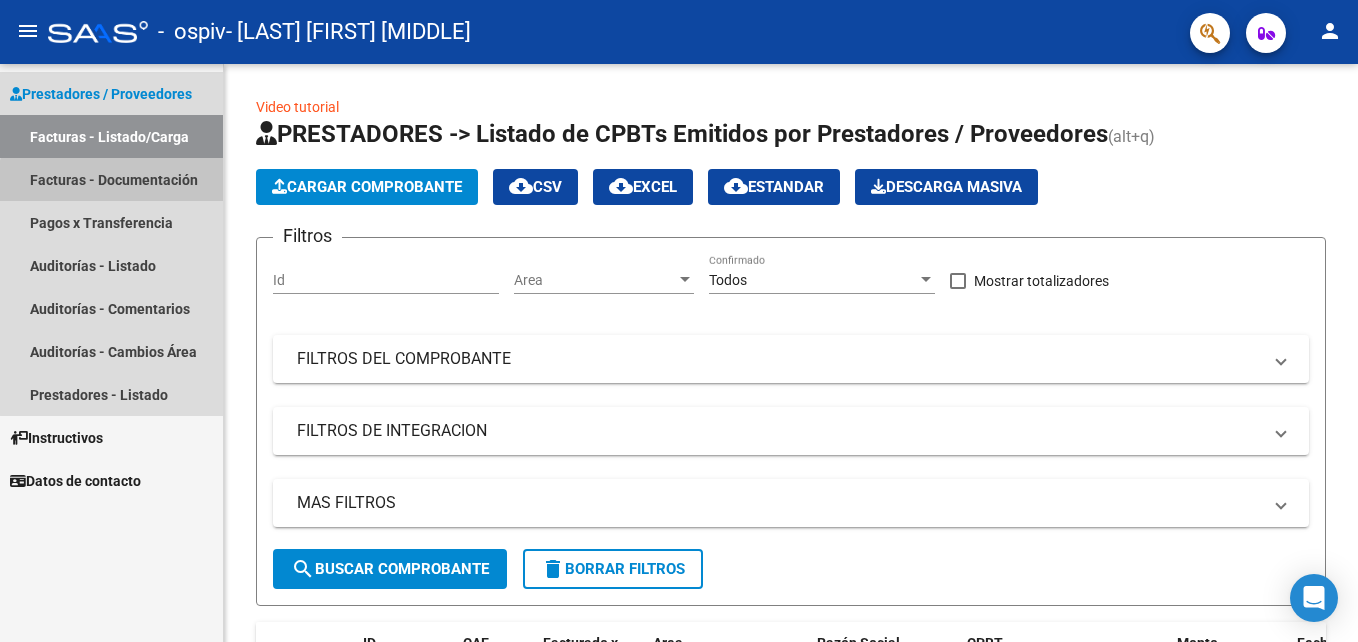 click on "Facturas - Documentación" at bounding box center (111, 179) 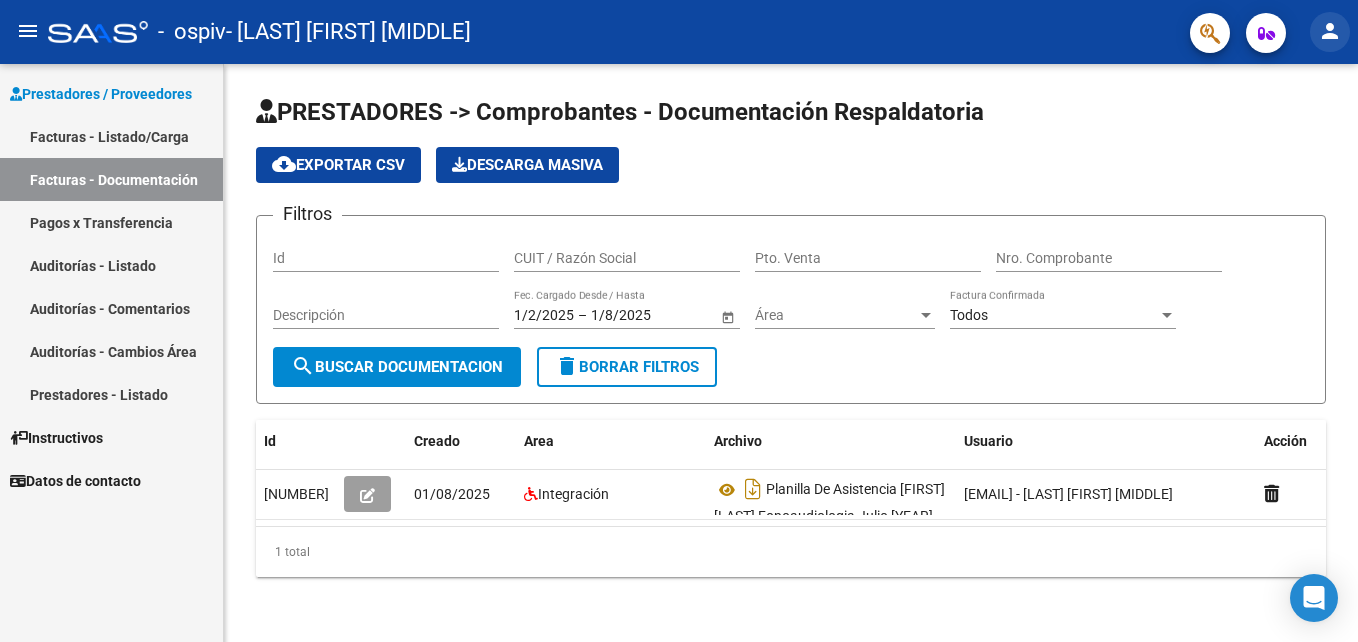 click on "person" 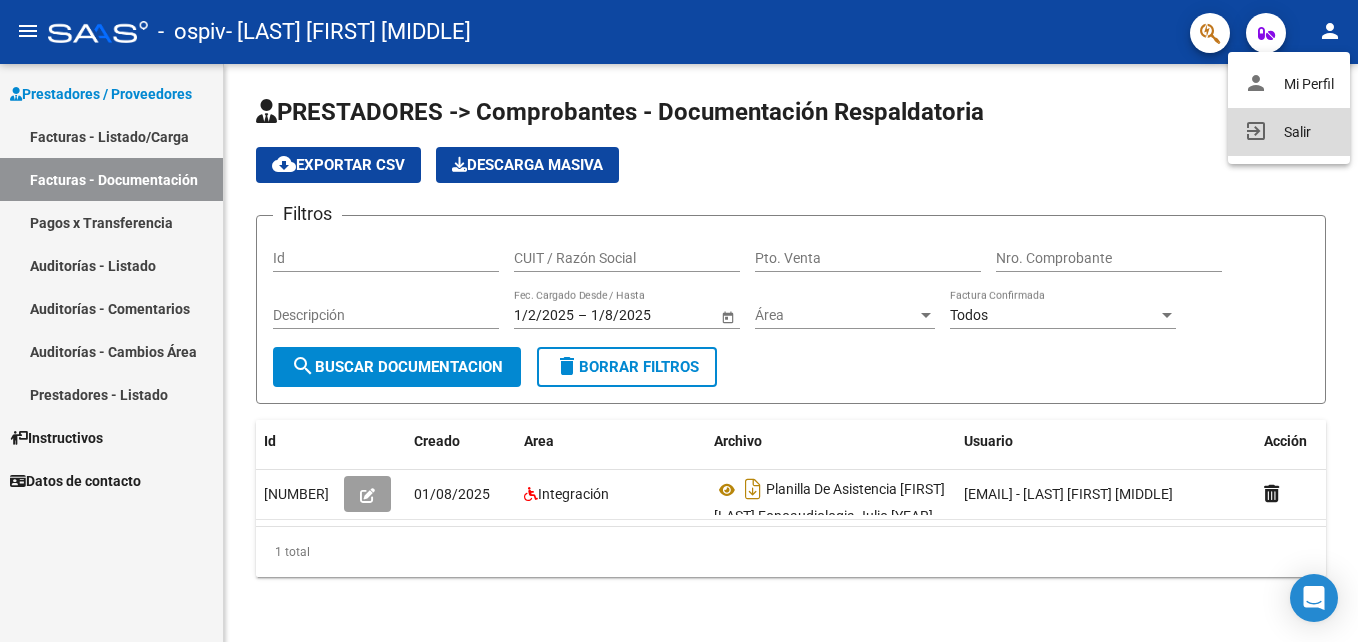click on "exit_to_app  Salir" at bounding box center [1289, 132] 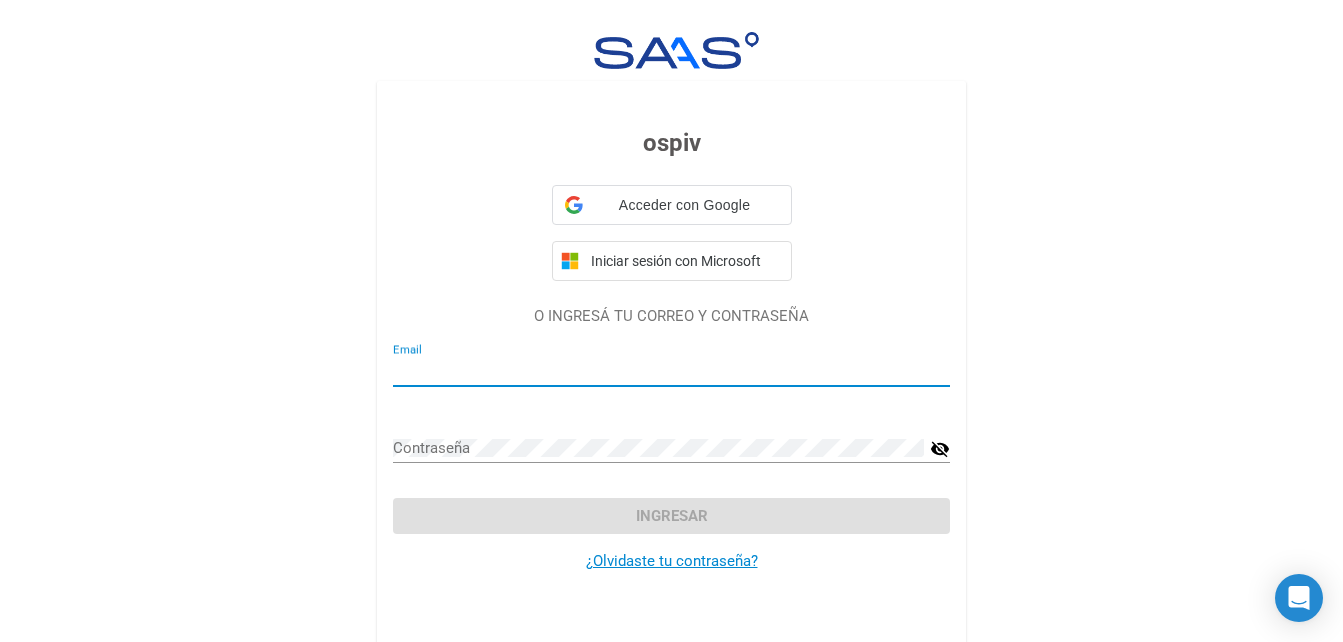 type on "[EMAIL]" 